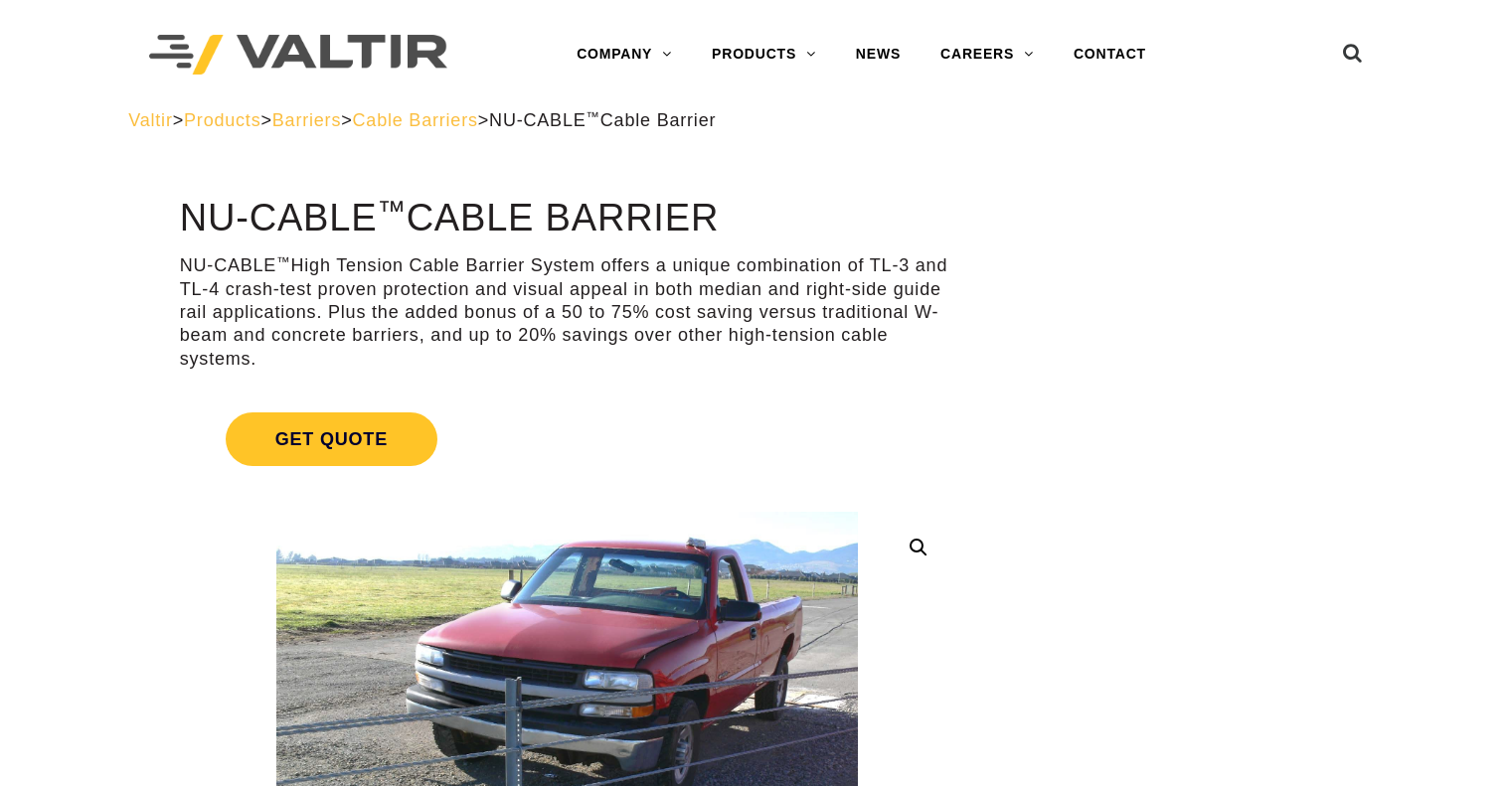 scroll, scrollTop: 0, scrollLeft: 0, axis: both 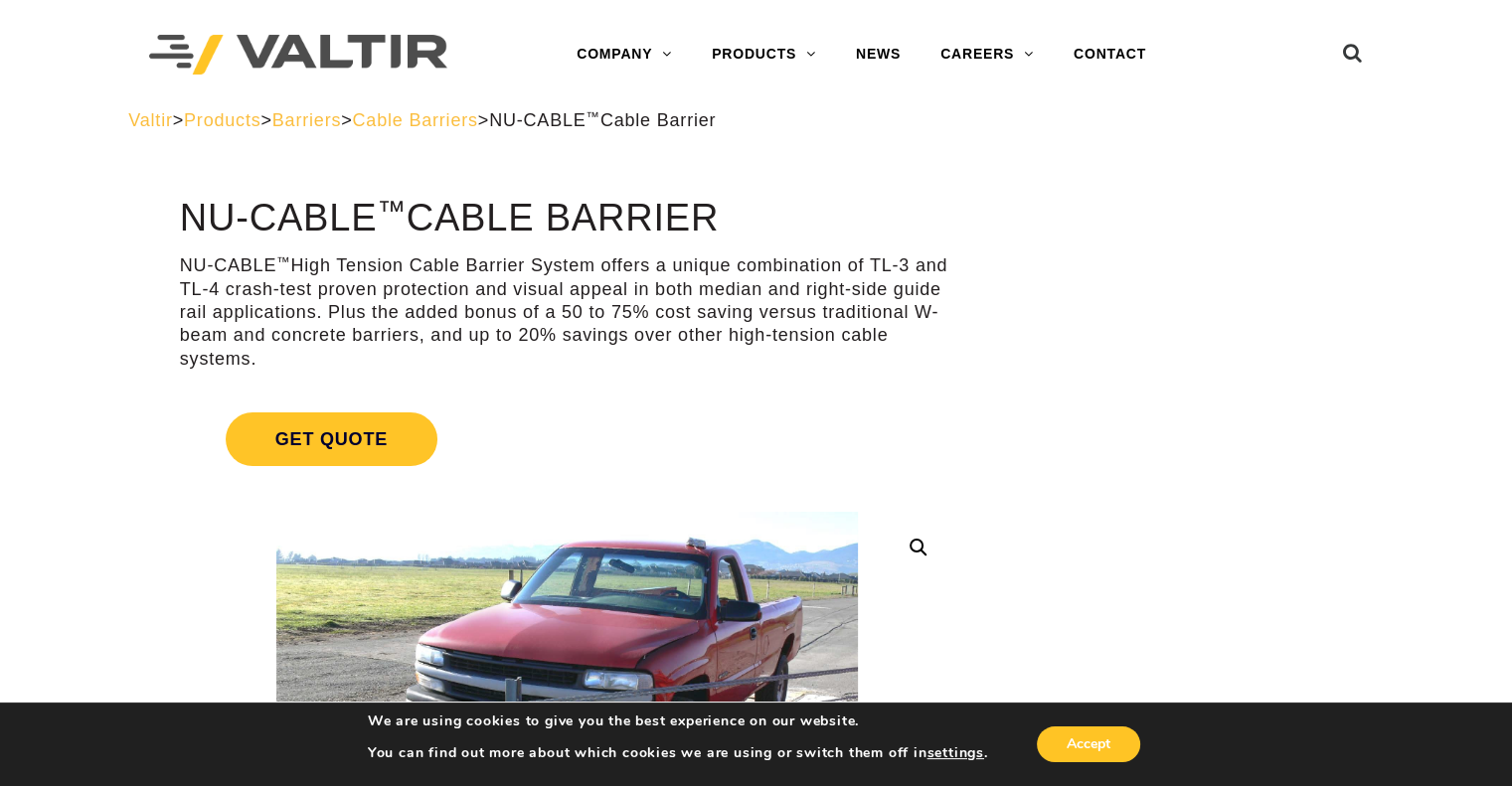click on "Cable Barriers" at bounding box center (416, 120) 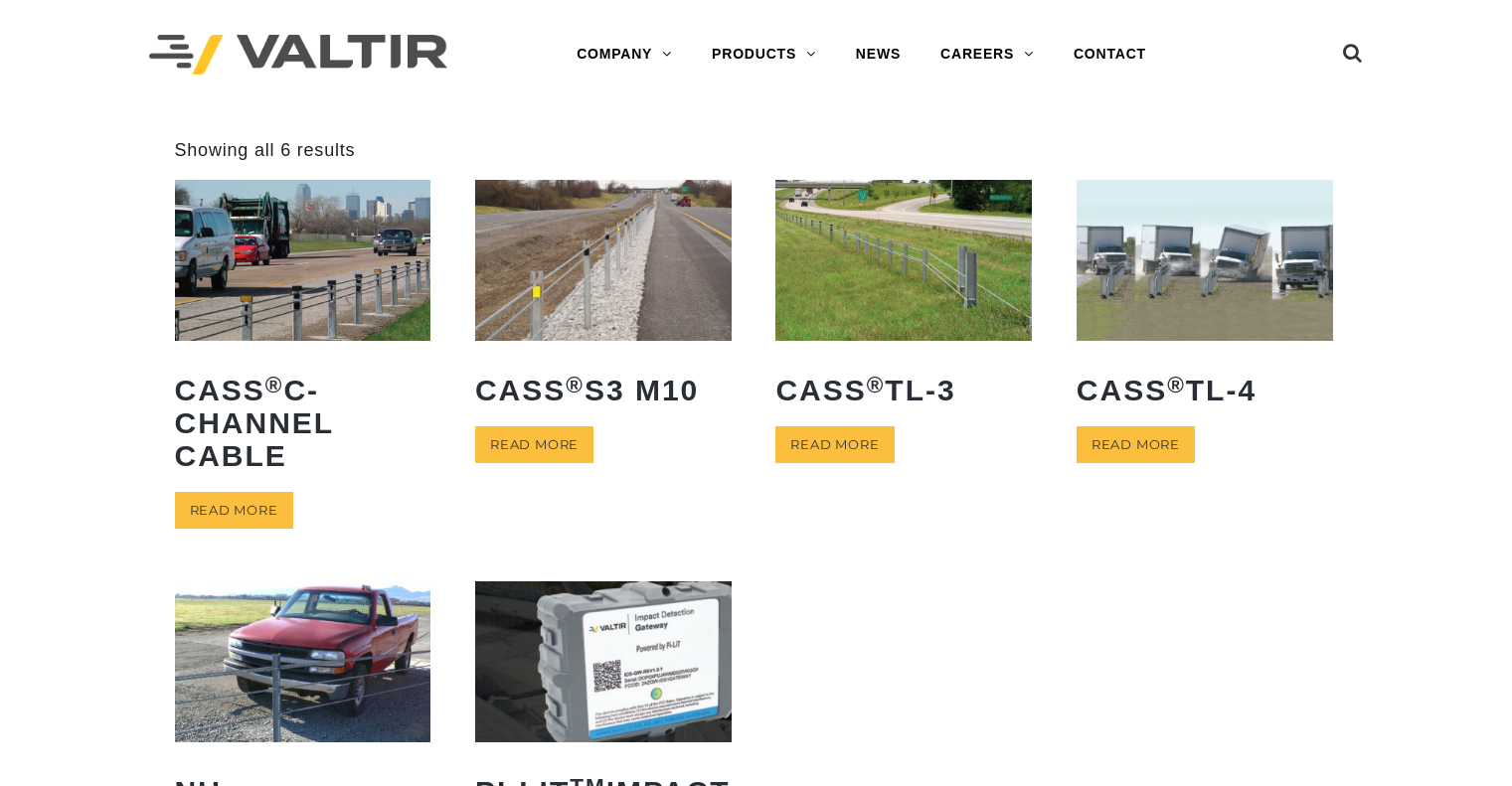 scroll, scrollTop: 0, scrollLeft: 0, axis: both 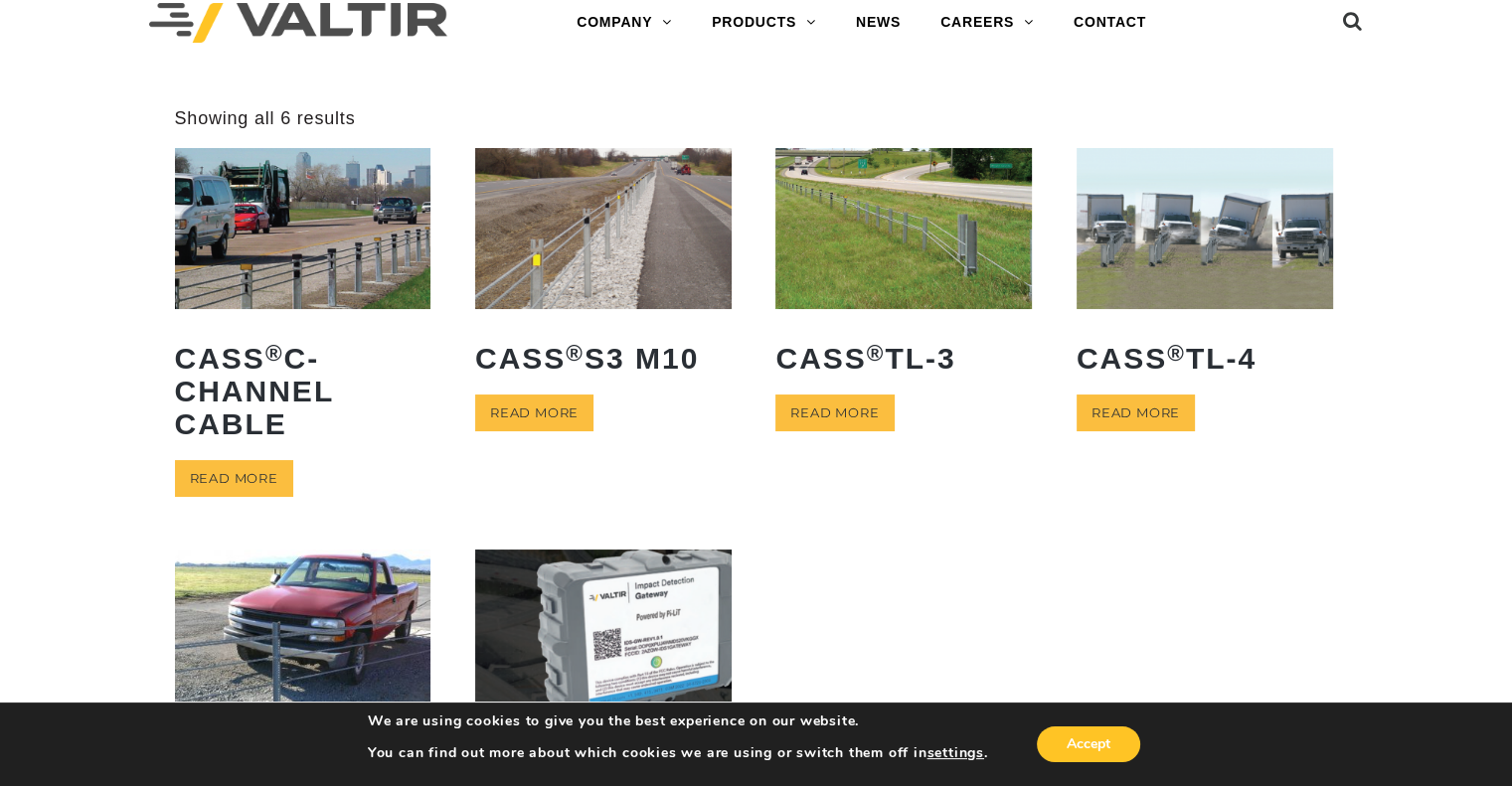click at bounding box center (603, 228) 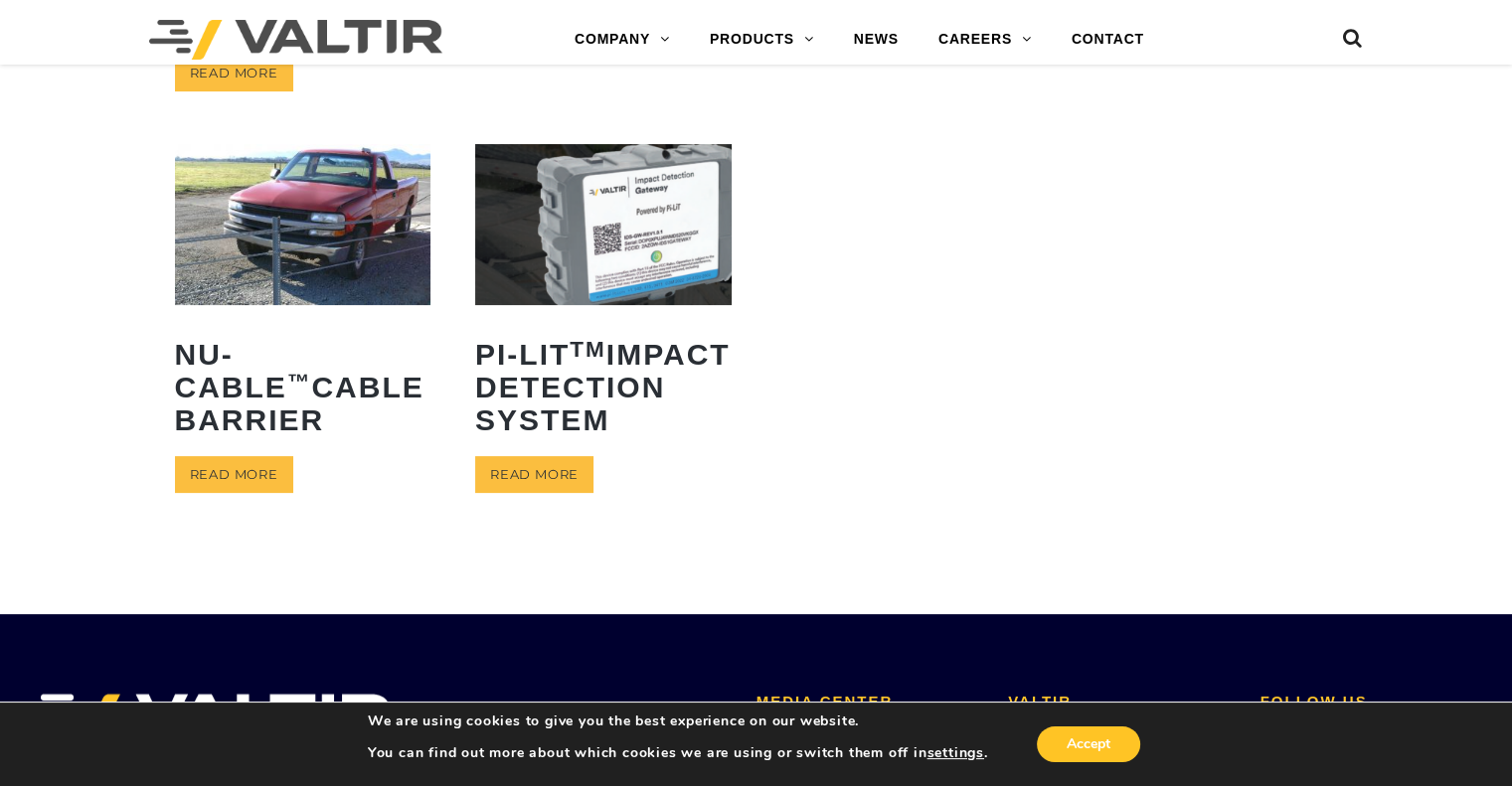 scroll, scrollTop: 393, scrollLeft: 0, axis: vertical 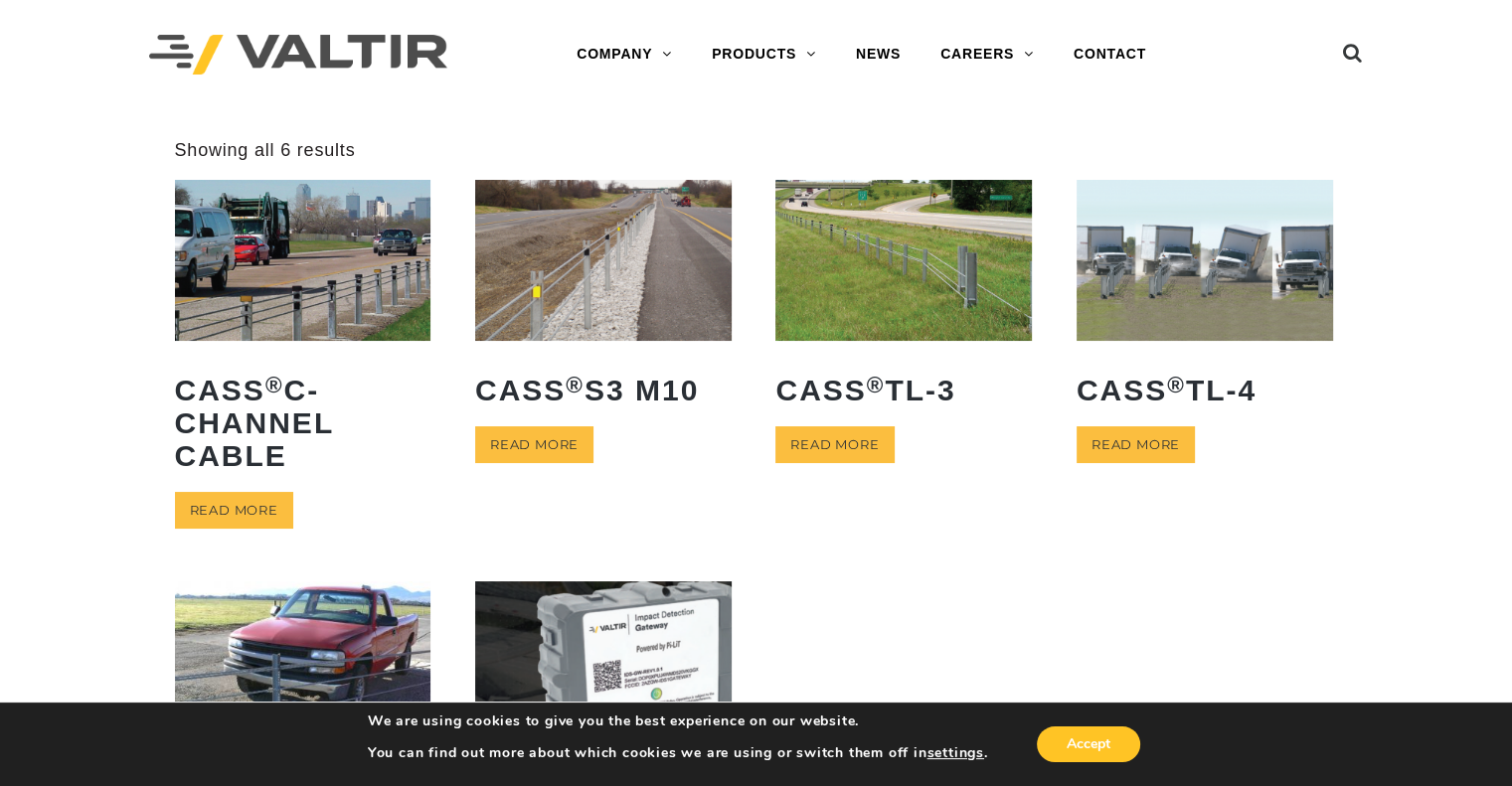 click at bounding box center (904, 259) 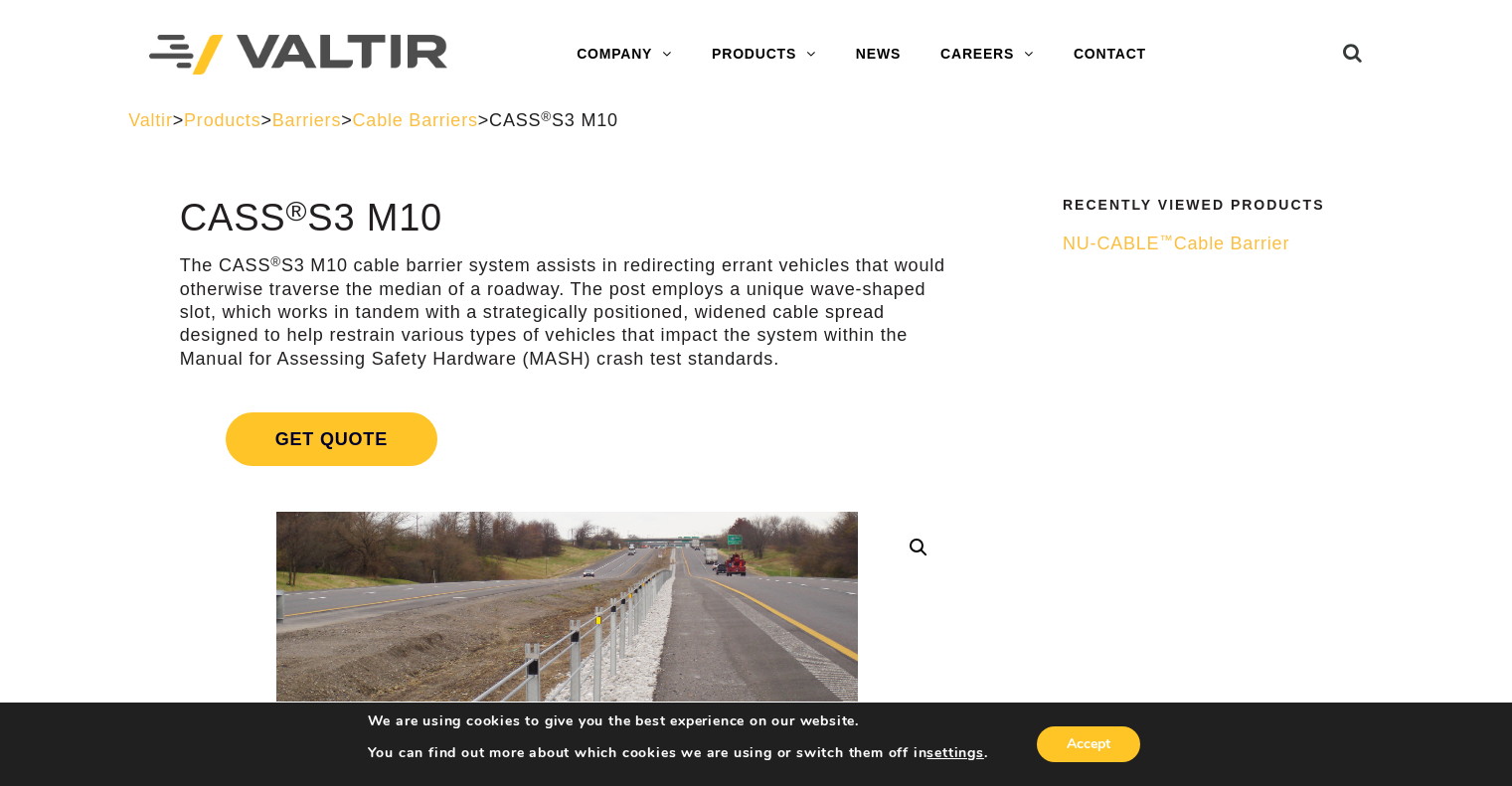 scroll, scrollTop: 0, scrollLeft: 0, axis: both 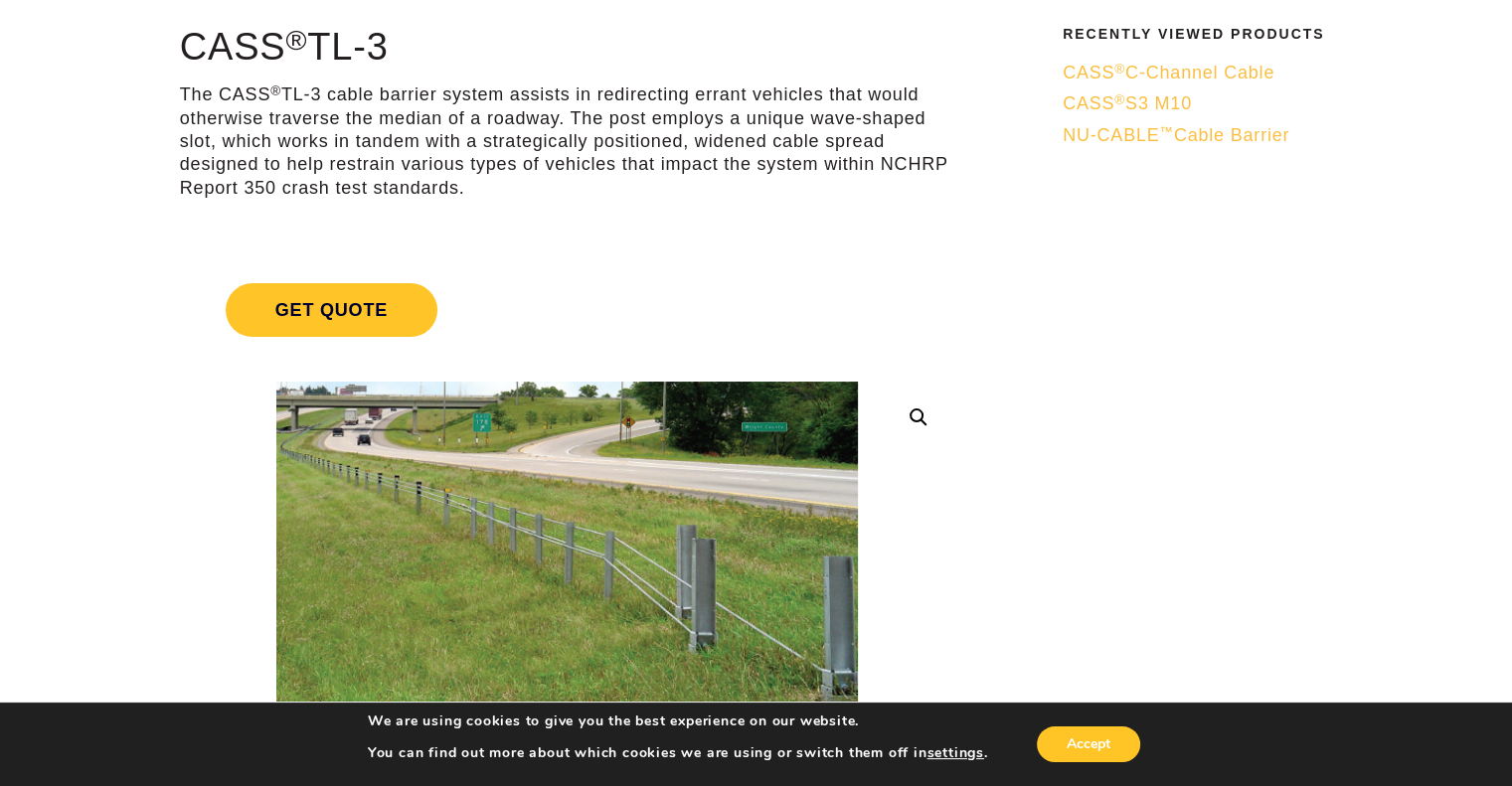click on "CASS ®  S3 M10" at bounding box center (1127, 103) 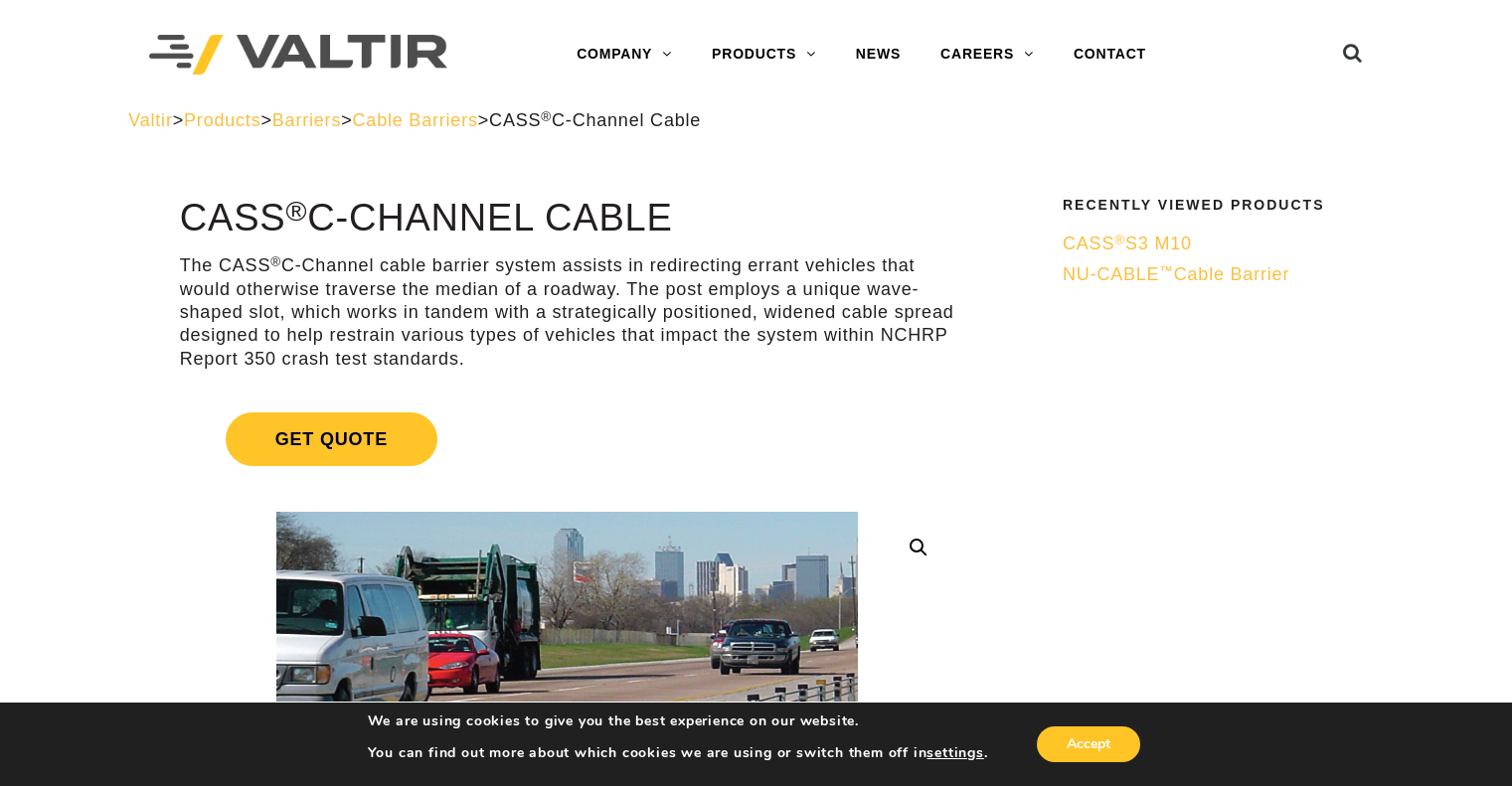 scroll, scrollTop: 0, scrollLeft: 0, axis: both 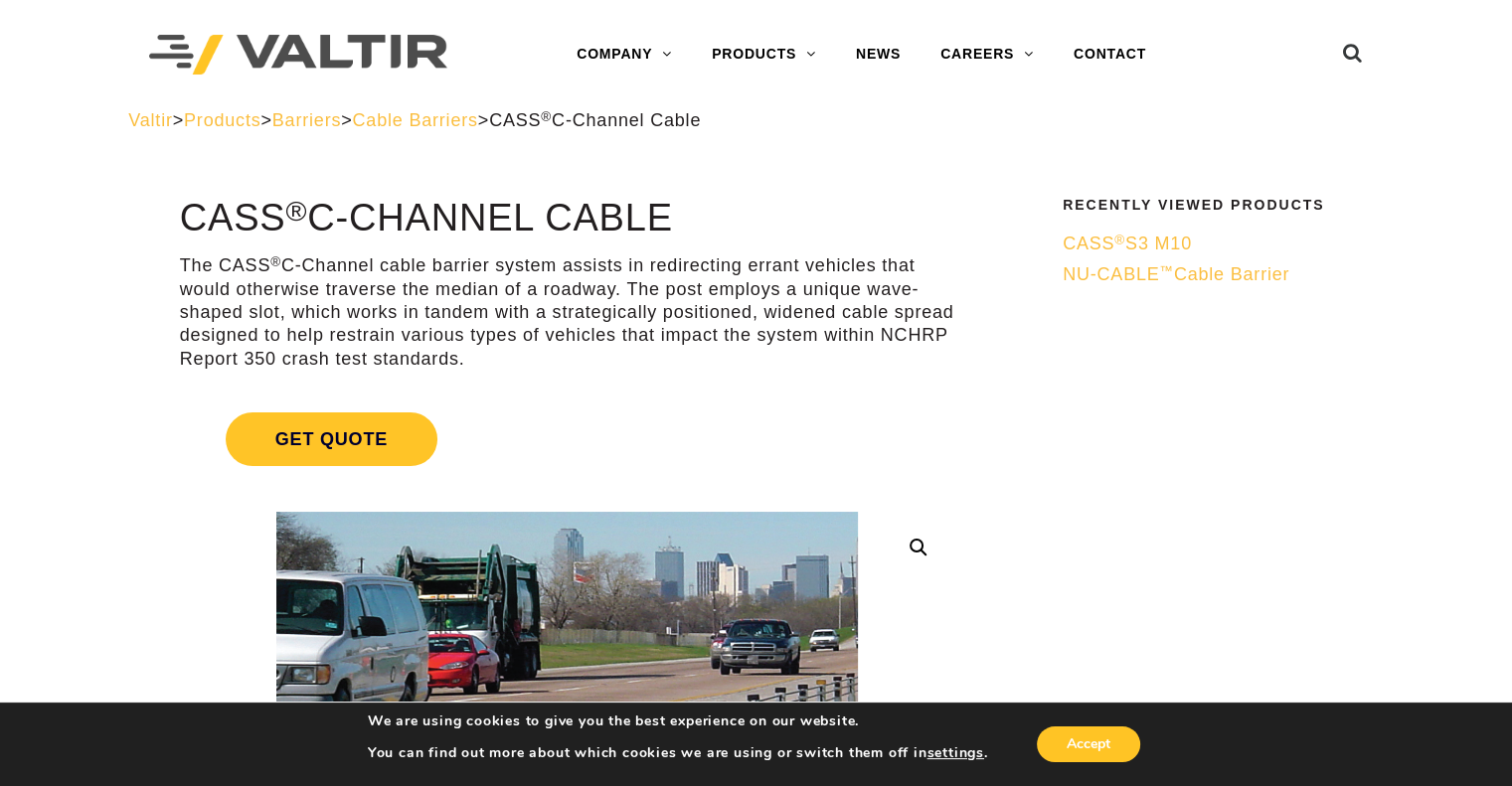click on "NU-CABLE ™  Cable Barrier" at bounding box center [1176, 274] 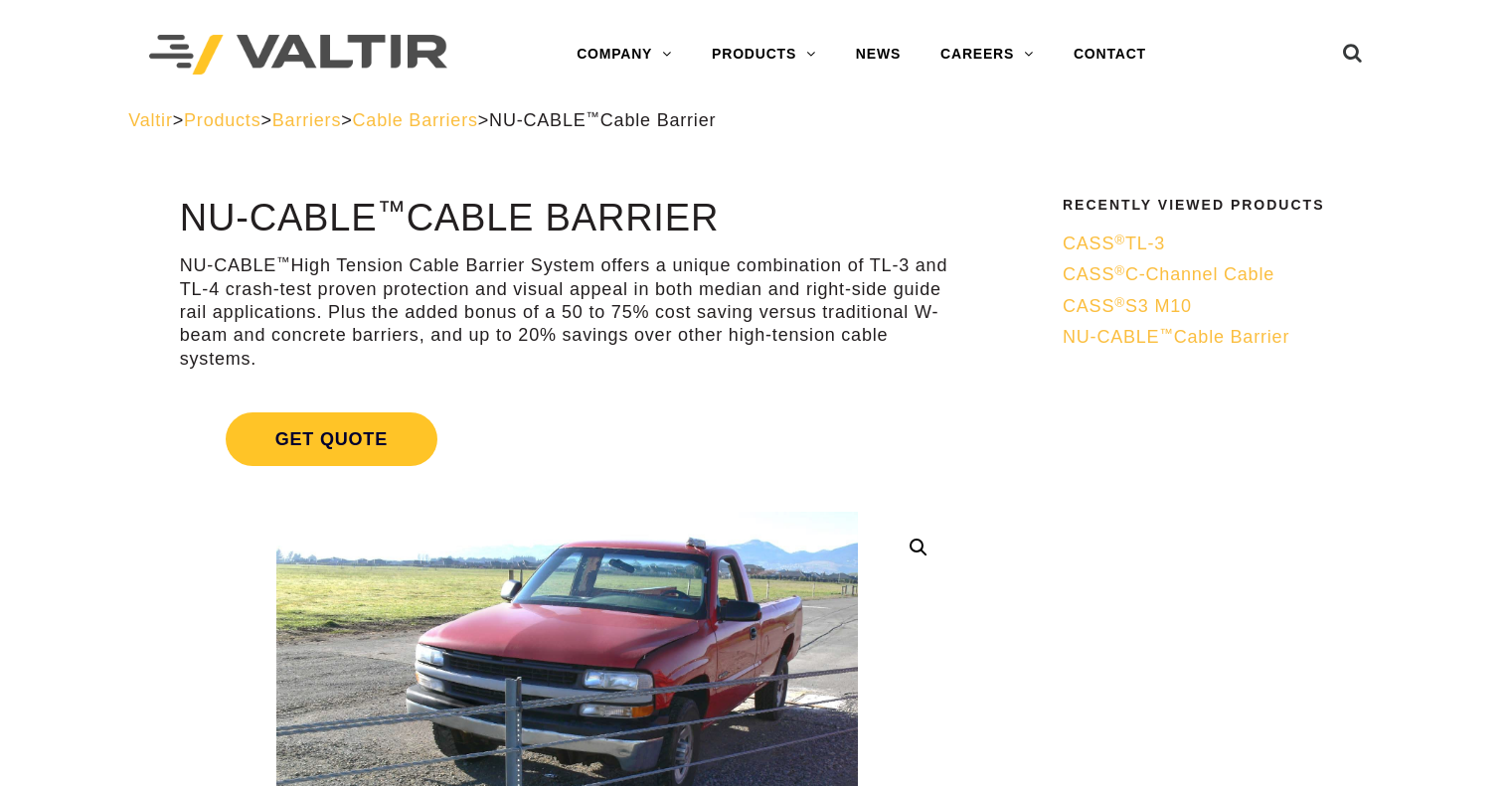 scroll, scrollTop: 0, scrollLeft: 0, axis: both 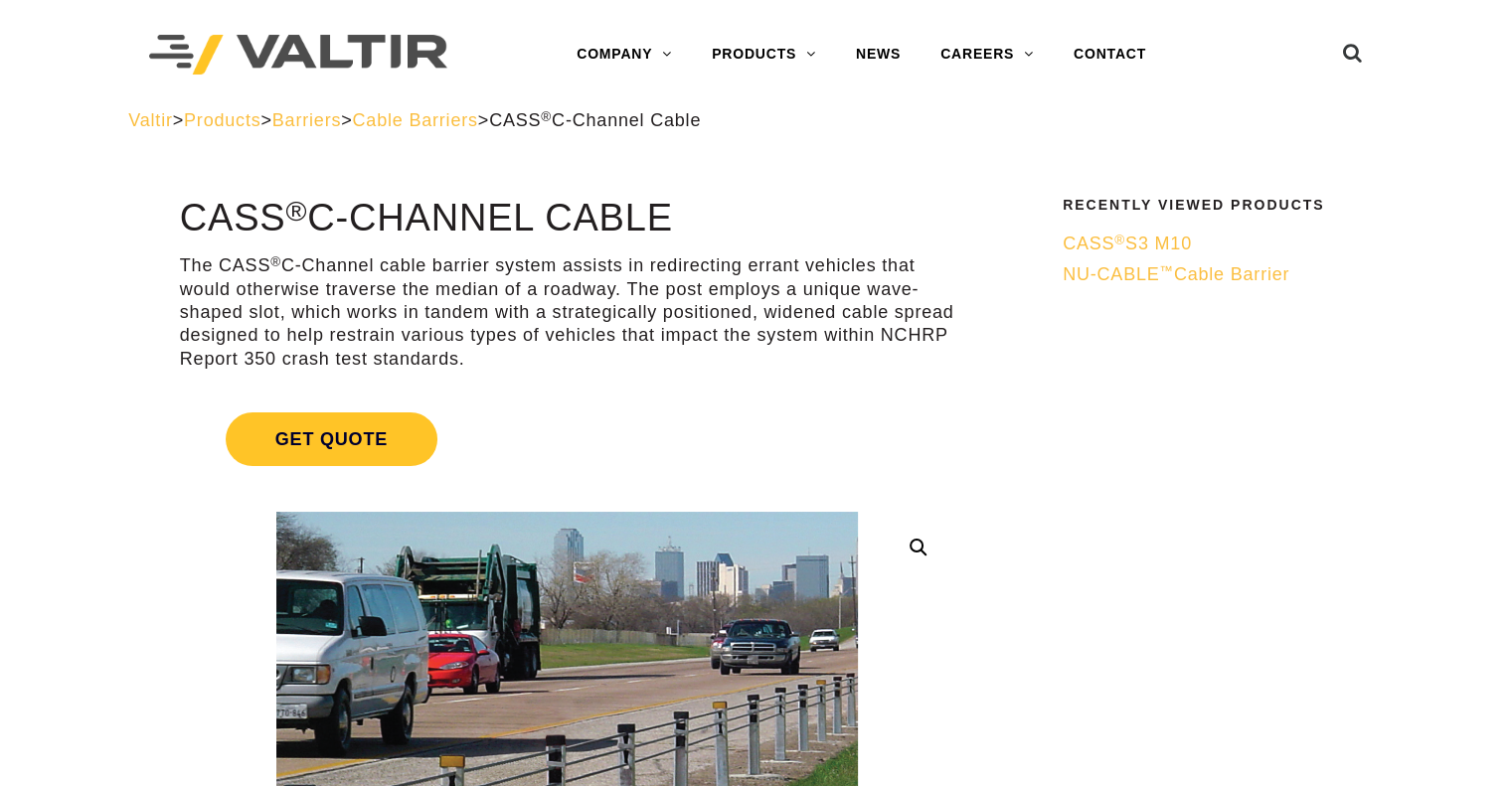 click on "CASS ®  S3 M10" at bounding box center [1127, 243] 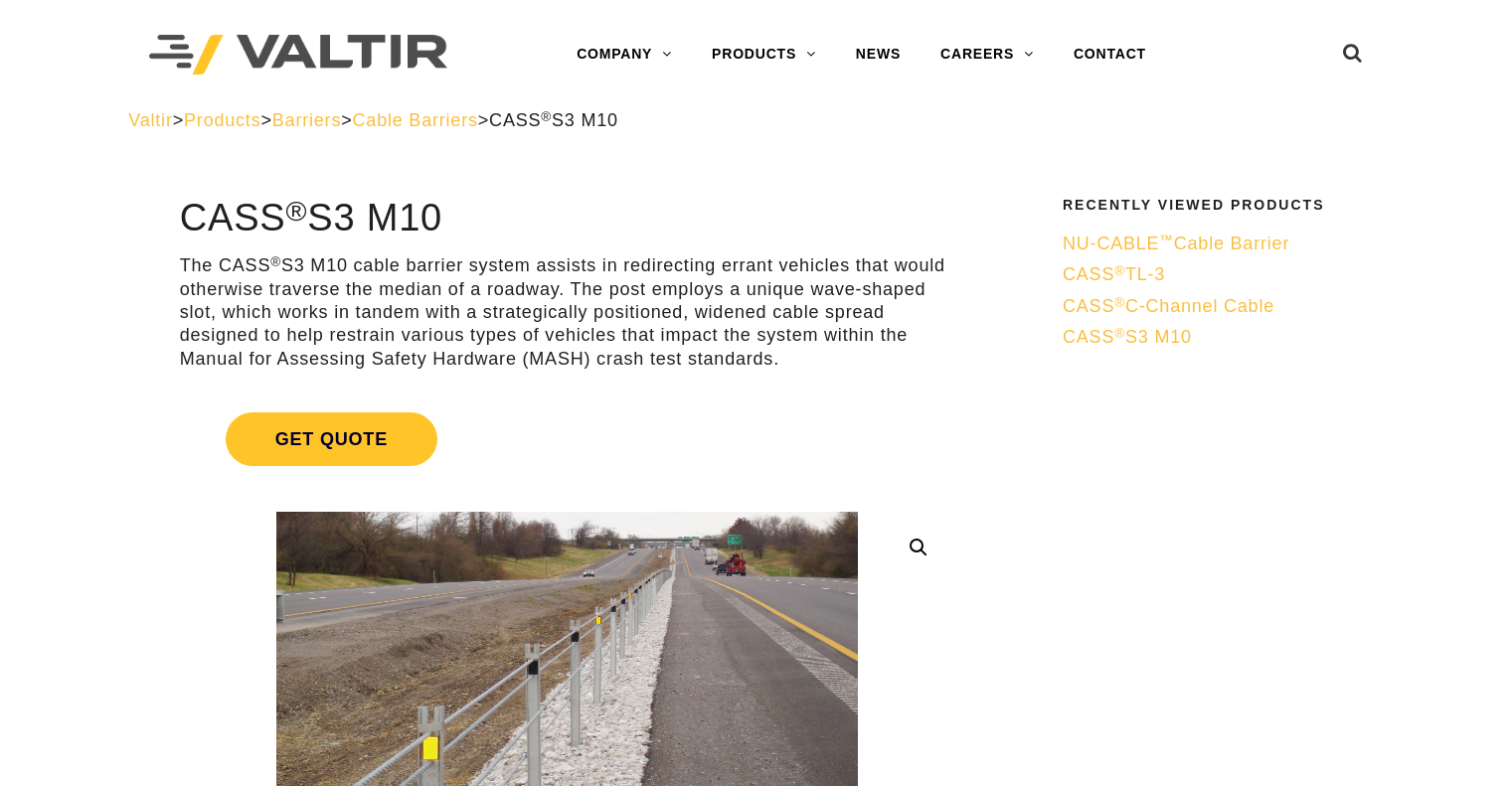 scroll, scrollTop: 0, scrollLeft: 0, axis: both 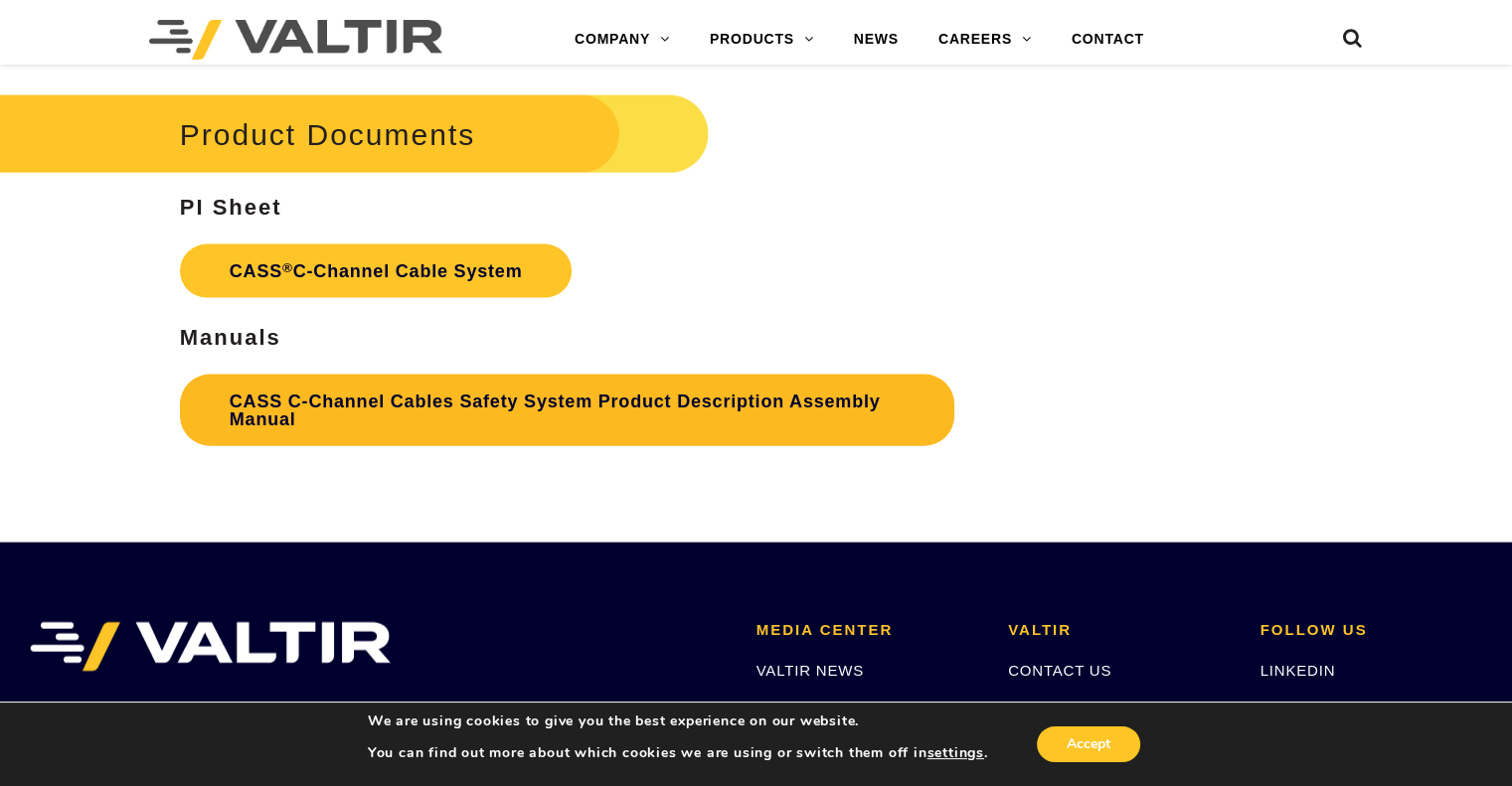 click on "CASS C-Channel Cables Safety System Product Description Assembly Manual" at bounding box center [567, 410] 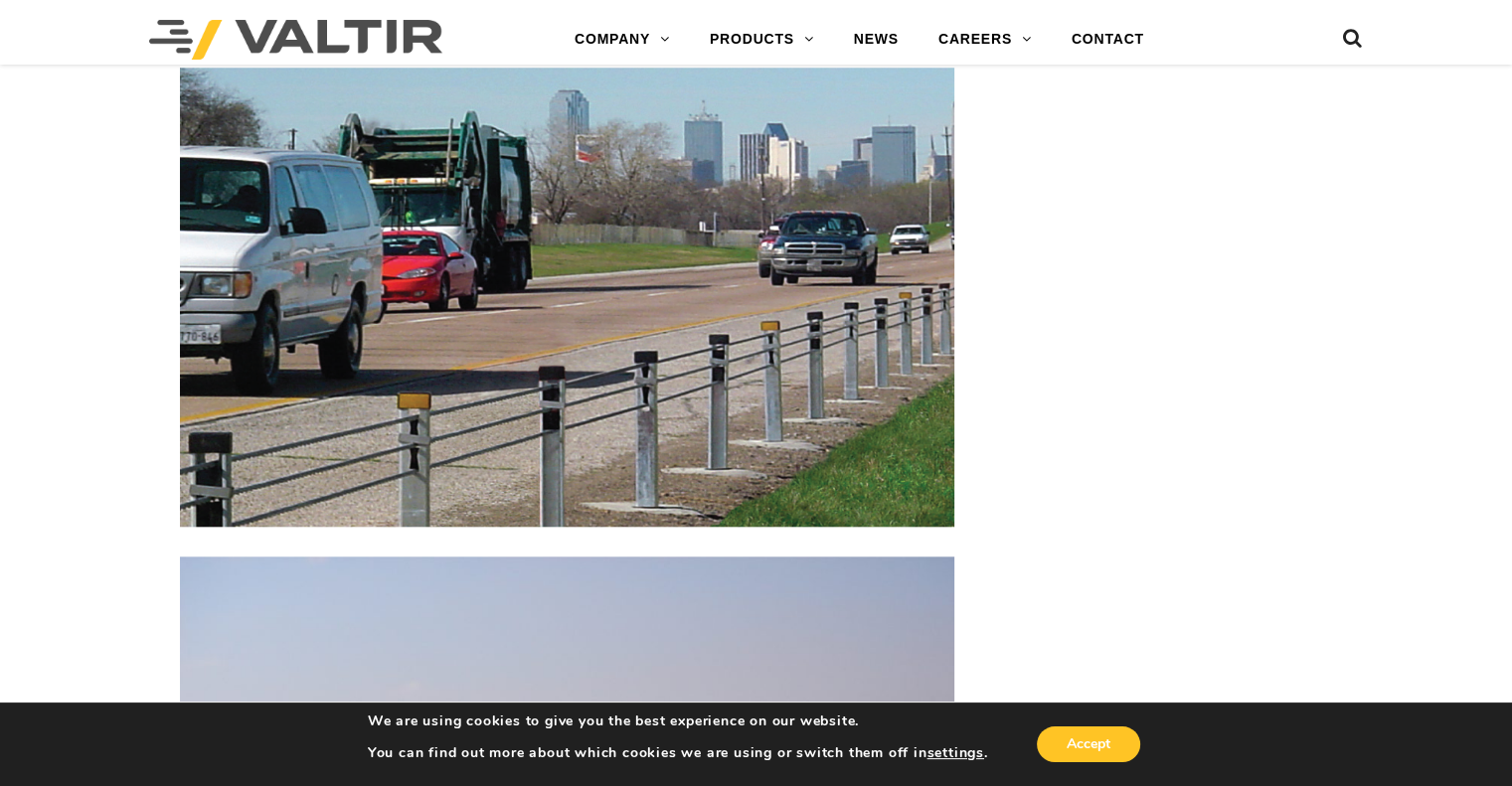 scroll, scrollTop: 1926, scrollLeft: 0, axis: vertical 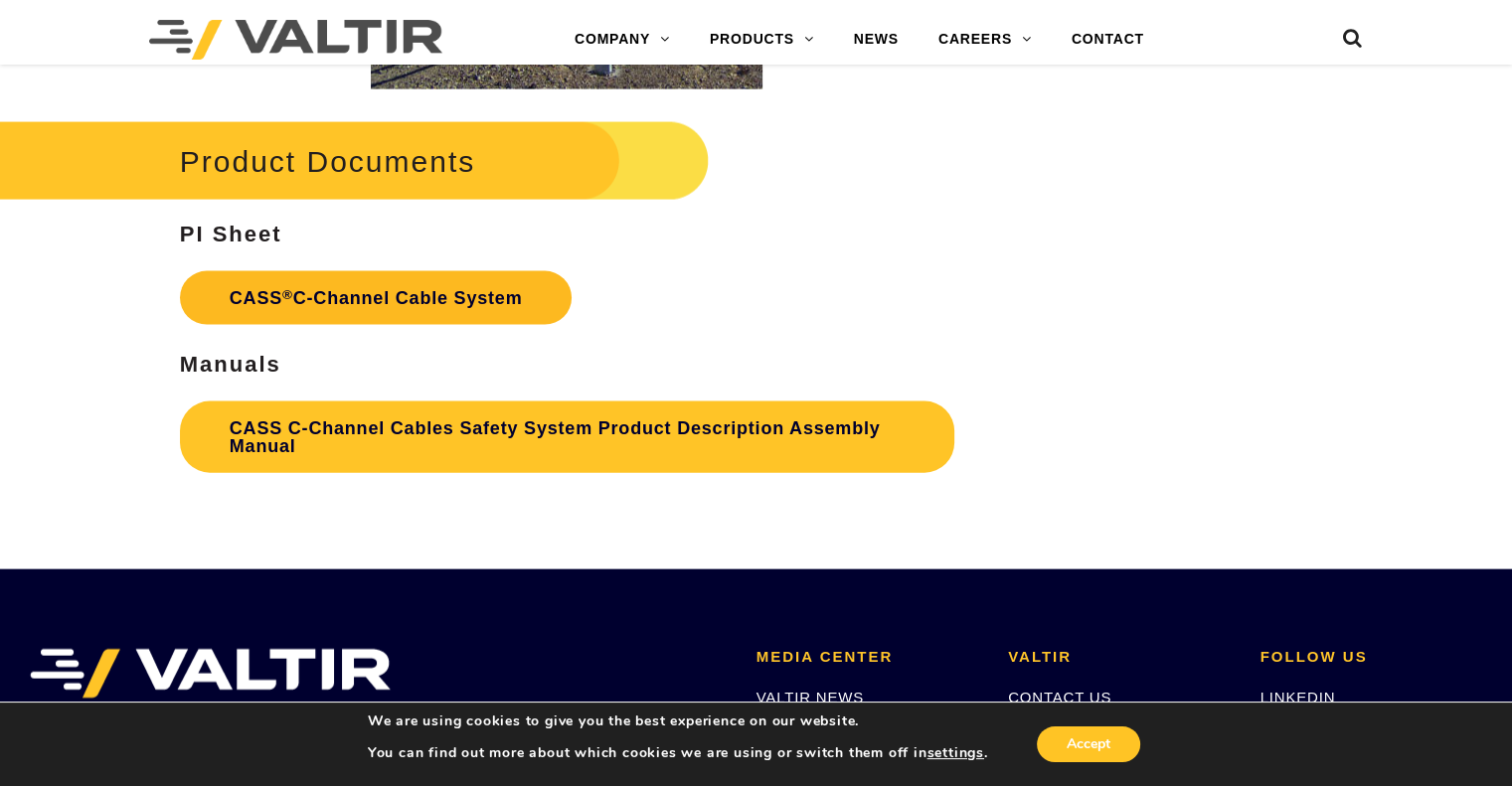 click on "CASS ®  C-Channel Cable System" at bounding box center (376, 298) 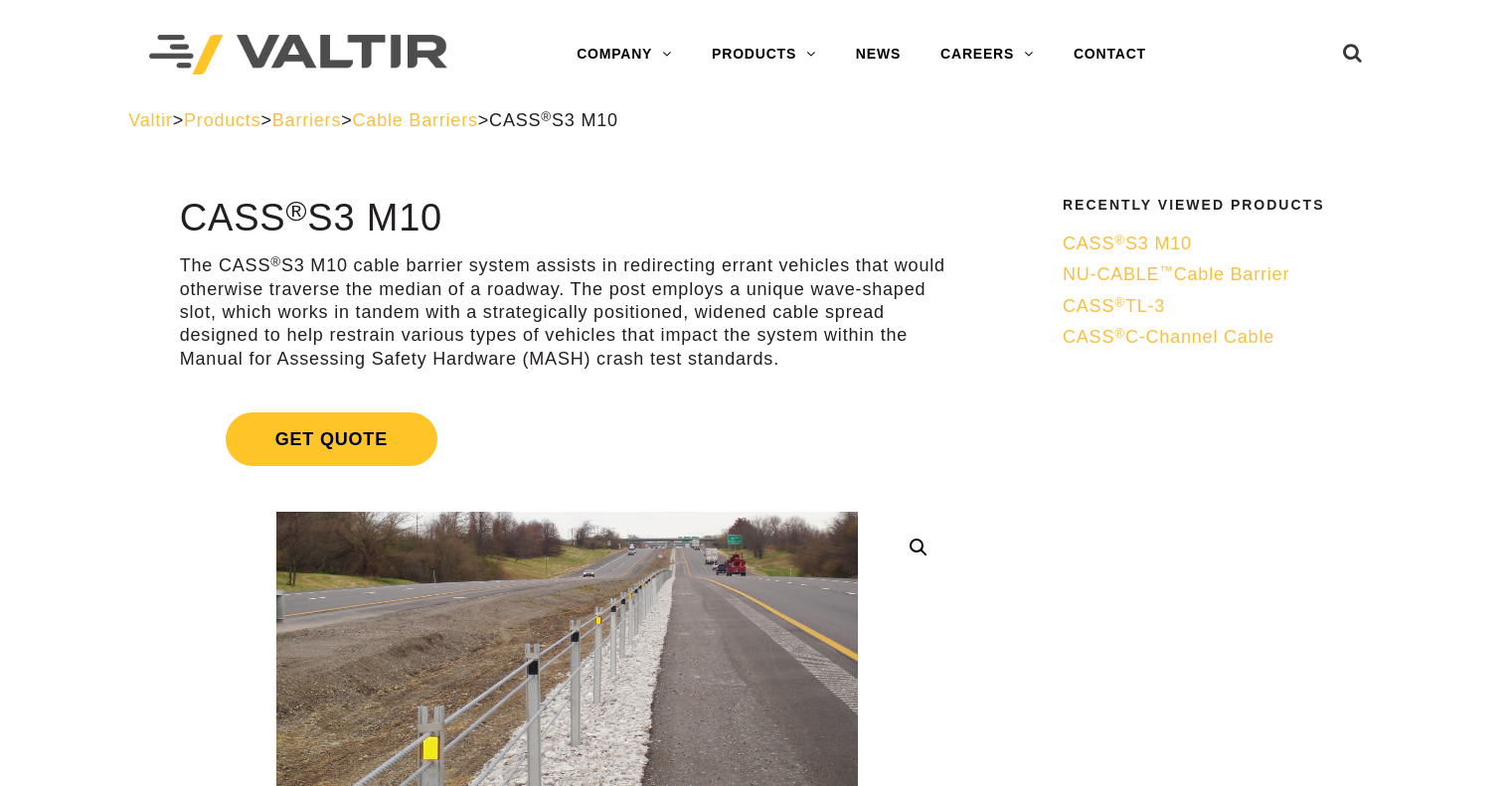 scroll, scrollTop: 0, scrollLeft: 0, axis: both 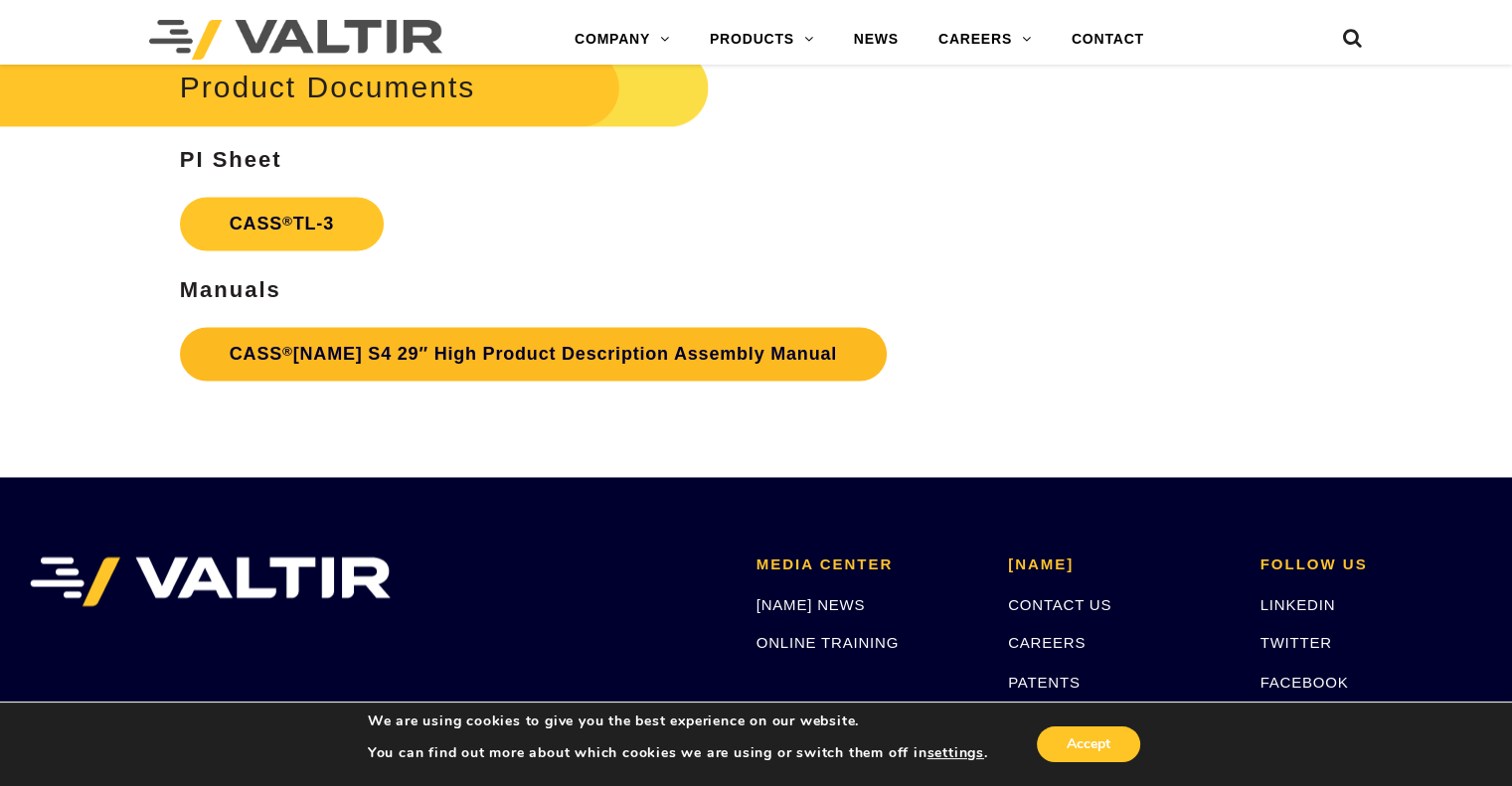 click on "[NAME] S4 29″ High Product Description Assembly Manual" at bounding box center [533, 354] 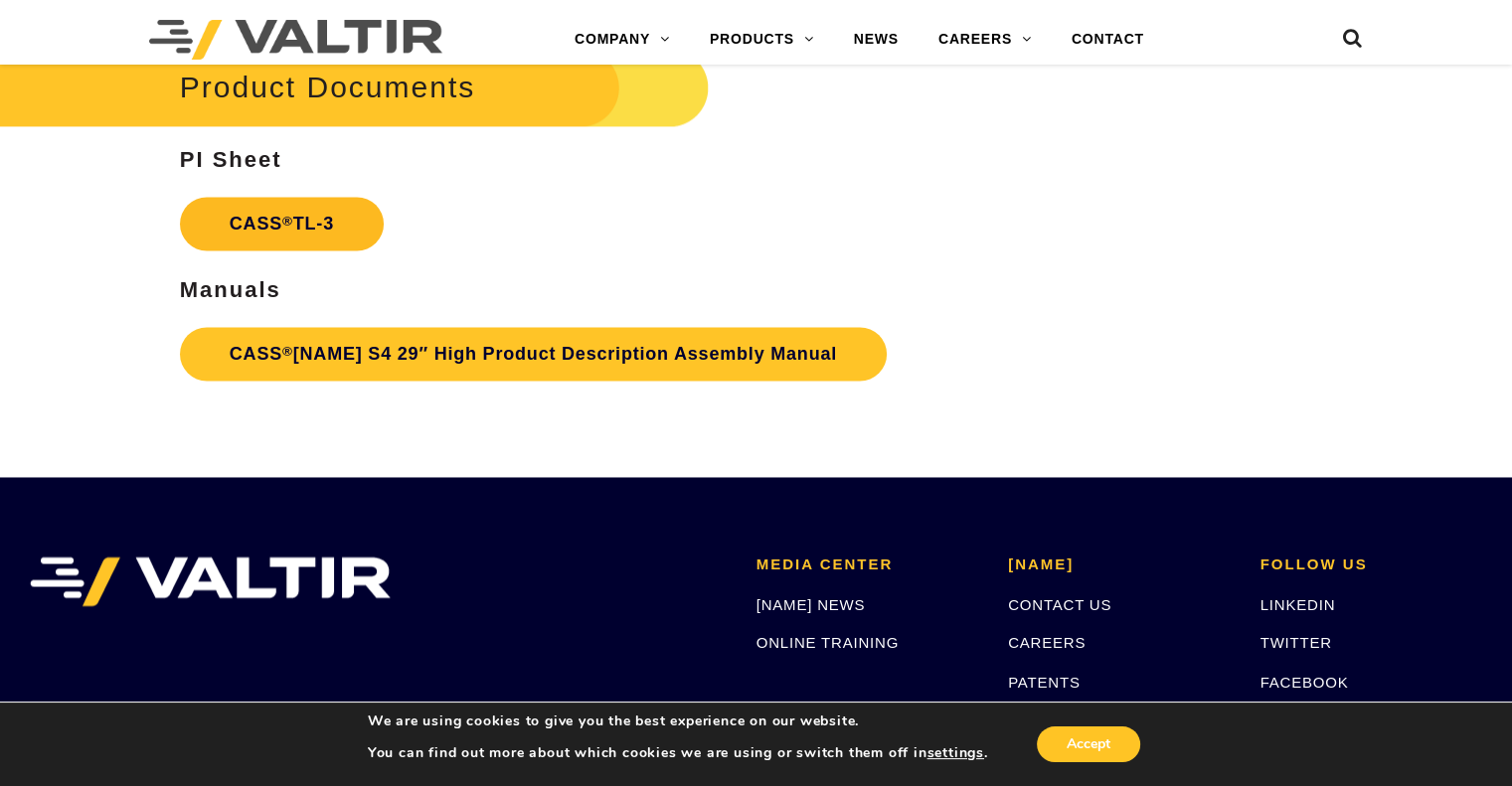 click on "CASS ®  TL-3" at bounding box center (281, 224) 